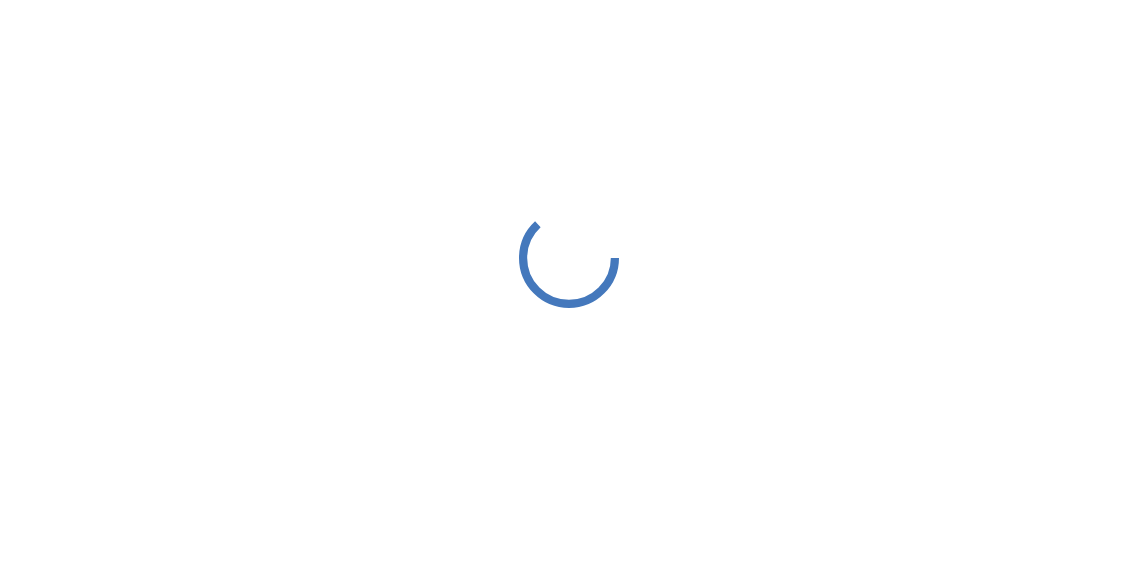 scroll, scrollTop: 0, scrollLeft: 0, axis: both 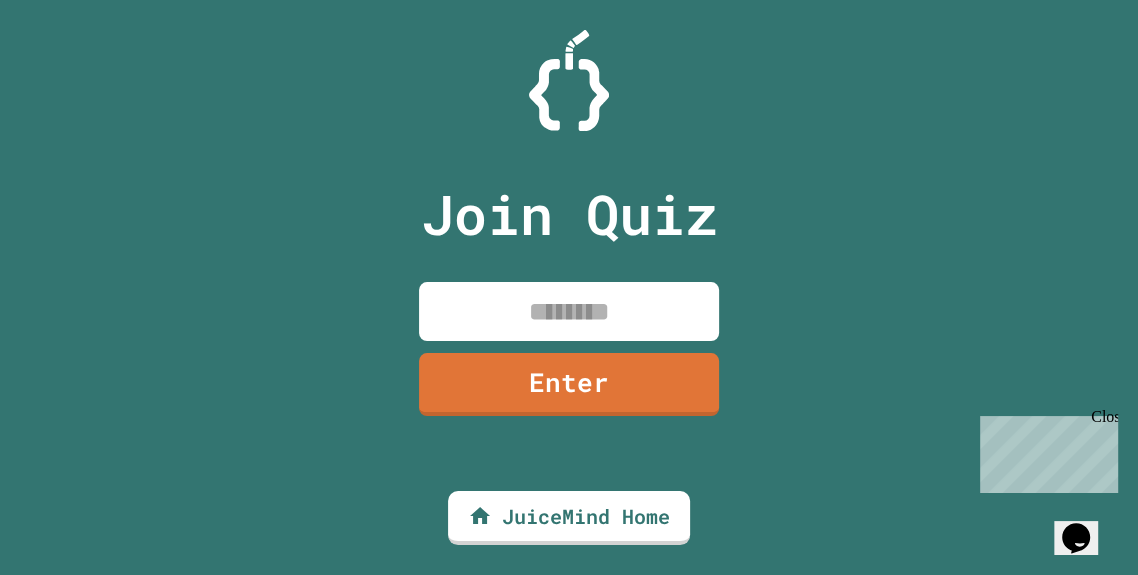 click at bounding box center (569, 311) 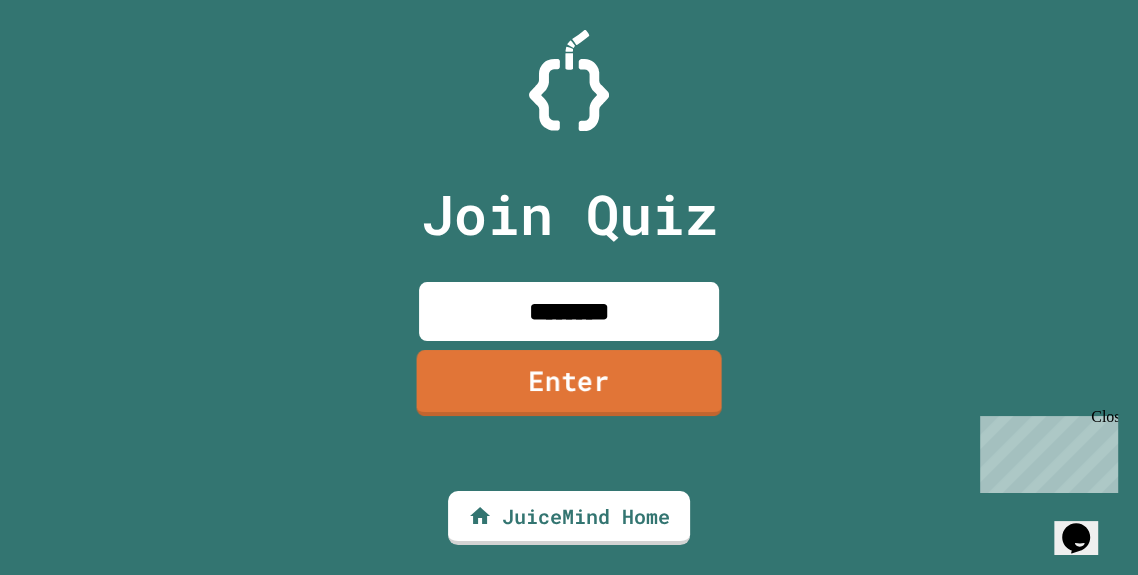type on "********" 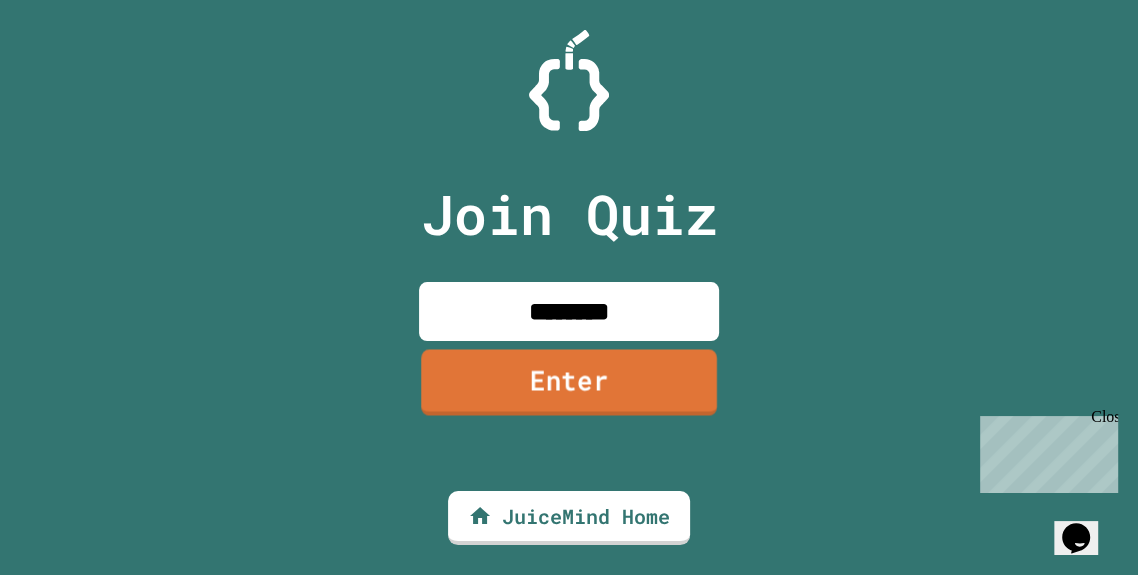 click on "Enter" at bounding box center [569, 382] 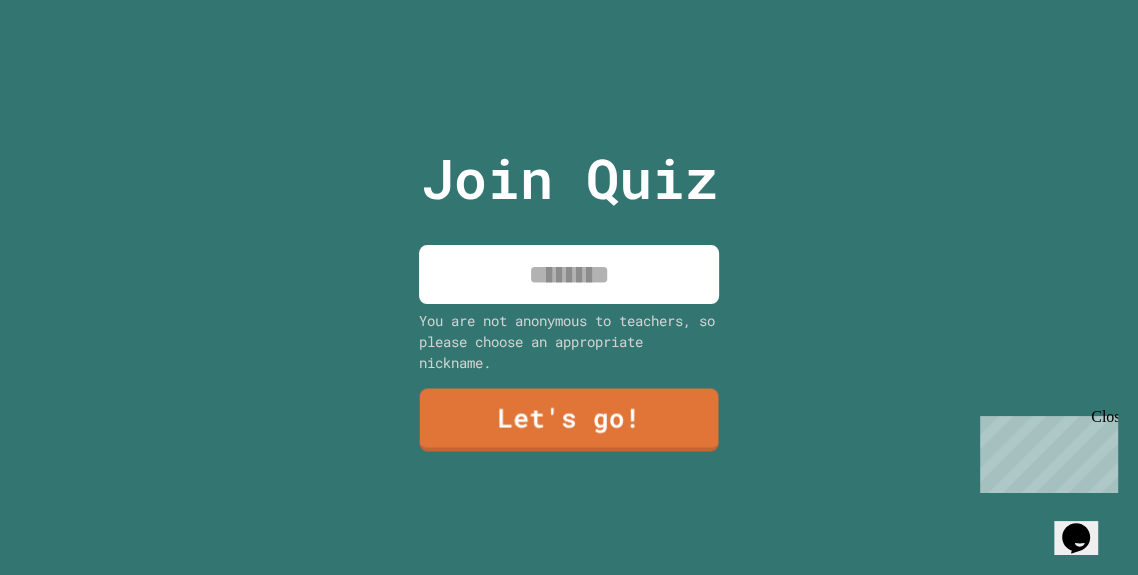 click at bounding box center [569, 274] 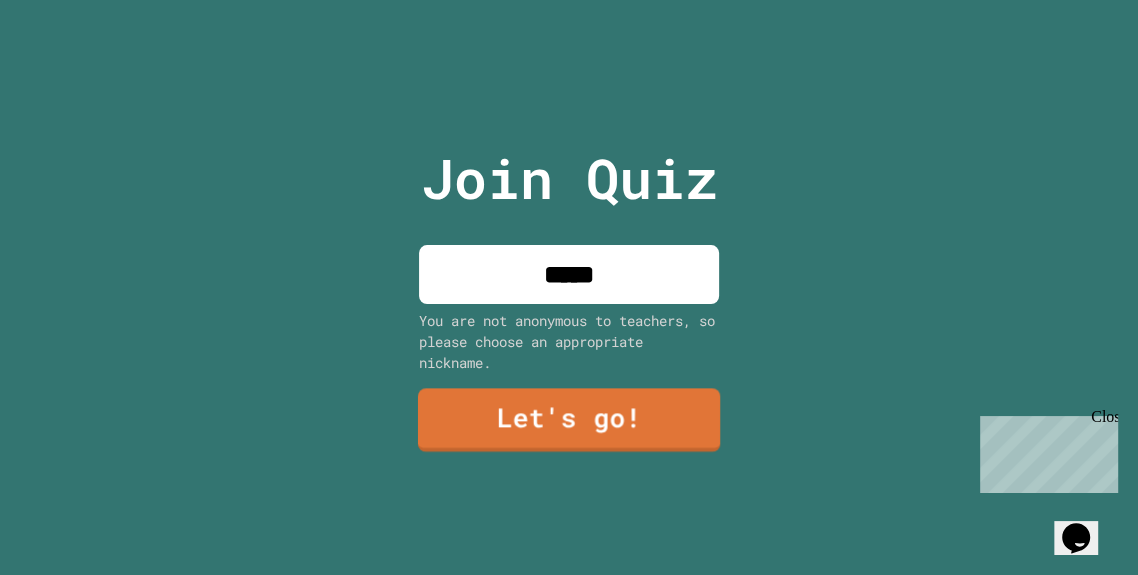 type on "*****" 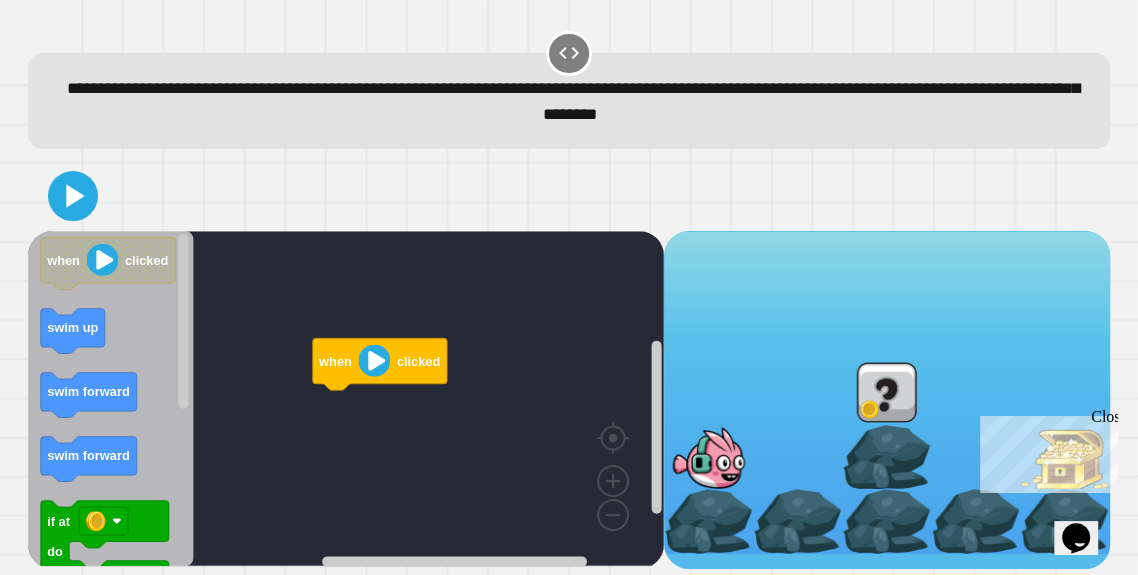 click 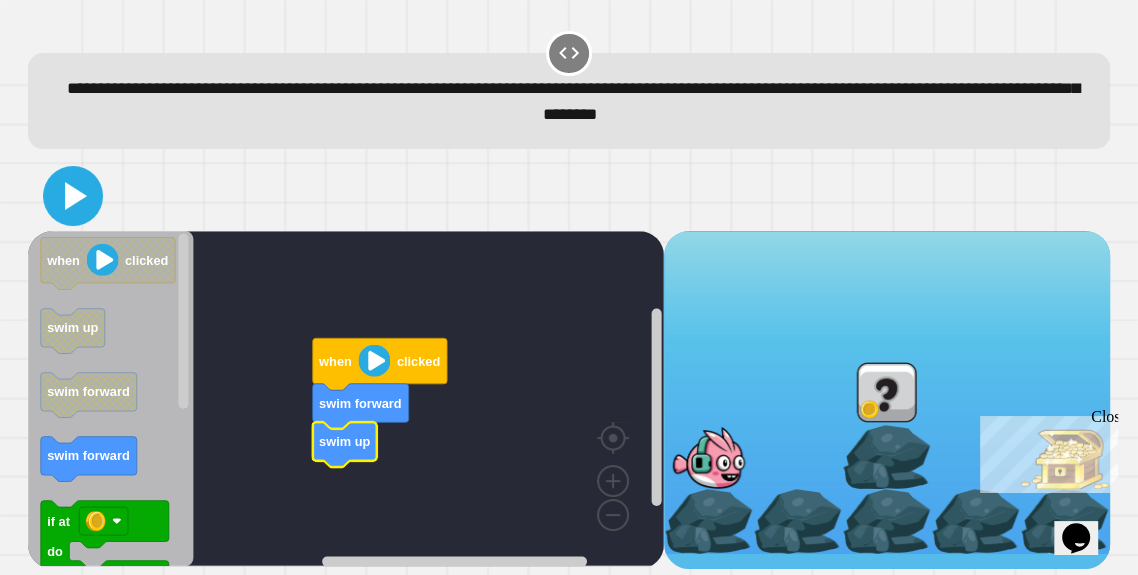 click 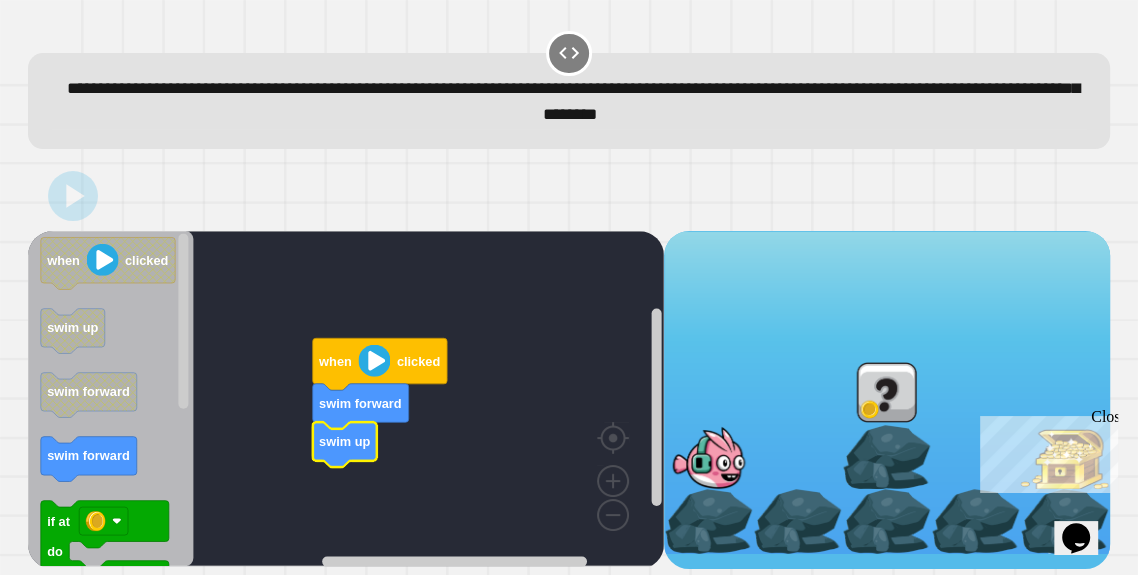 click at bounding box center [2200, 511] 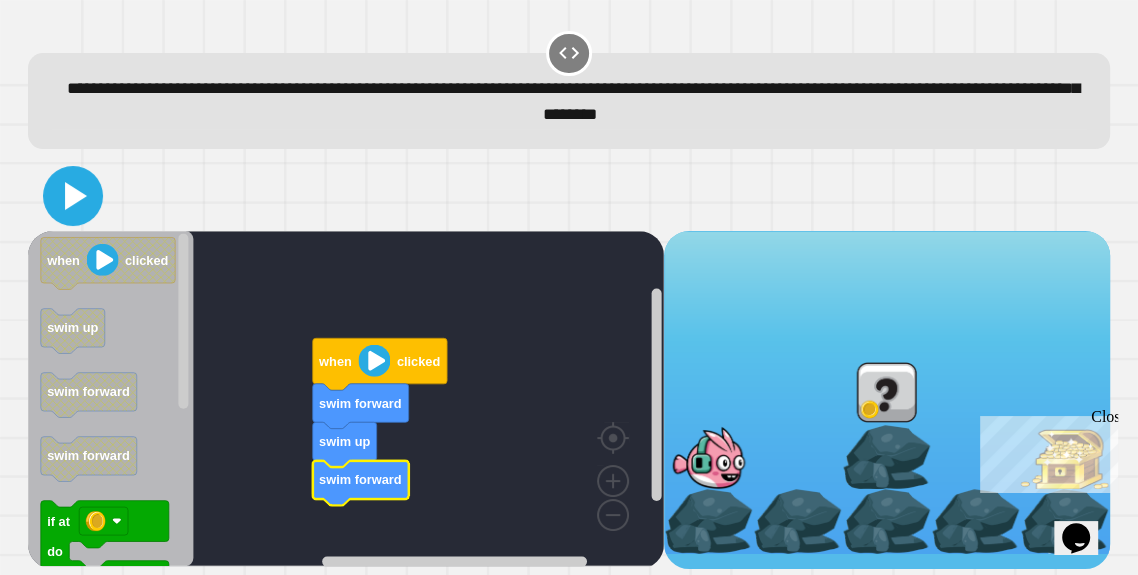 click 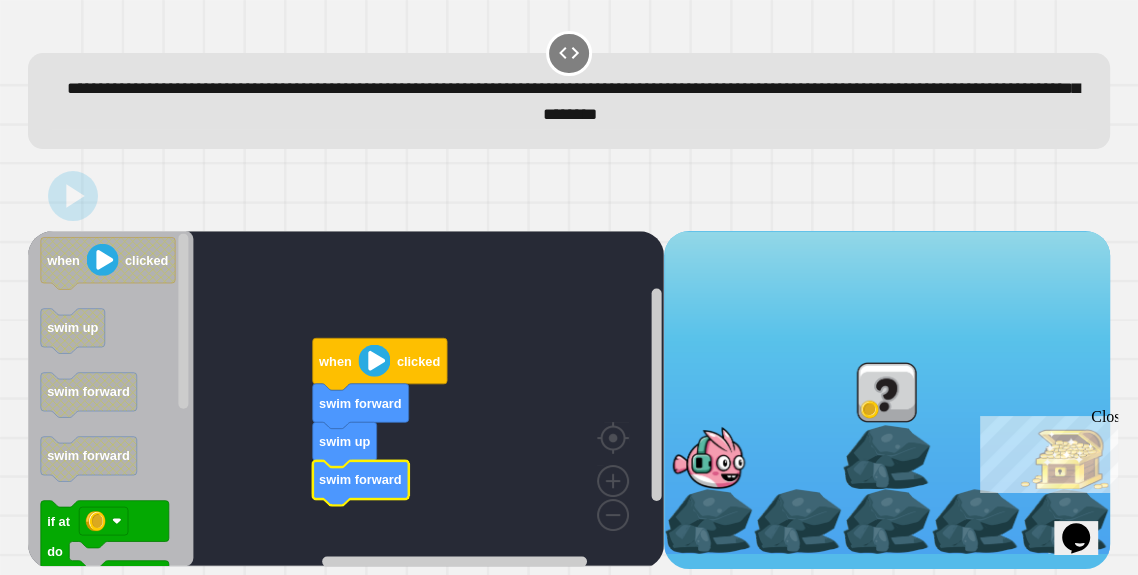 click at bounding box center (2200, 511) 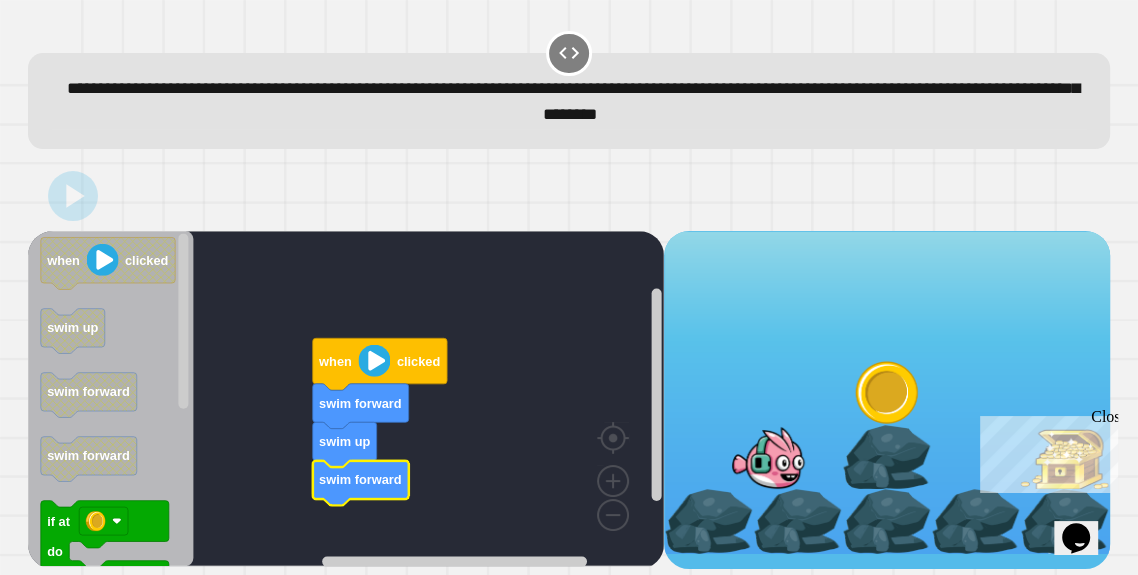 click at bounding box center [768, 457] 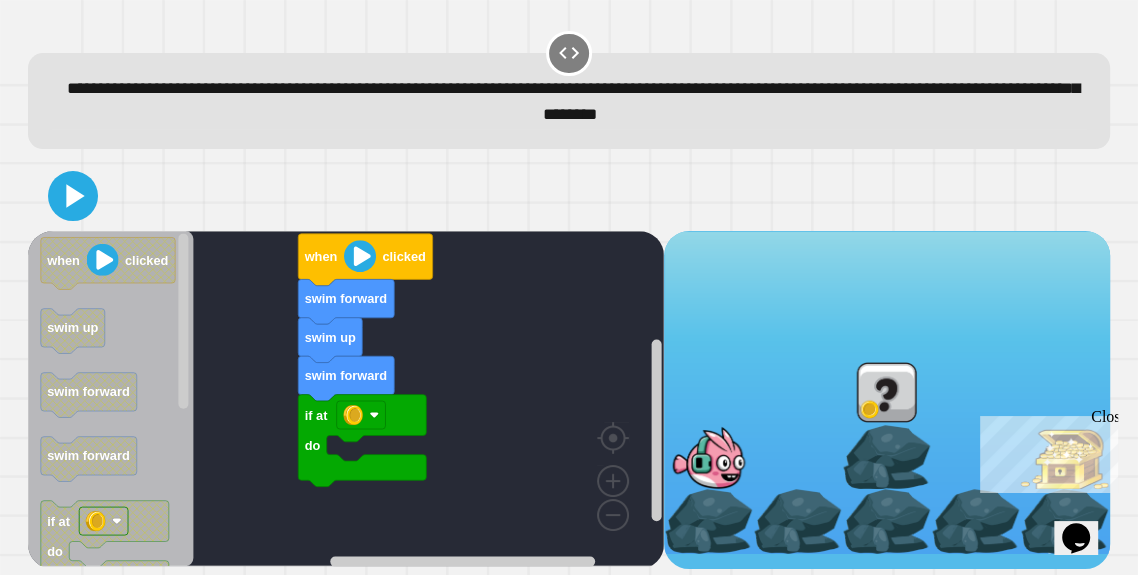 click on "when clicked swim forward swim up swim forward if at do when clicked swim up swim forward swim forward if at do collect swim forward swim down swim forward" at bounding box center [346, 400] 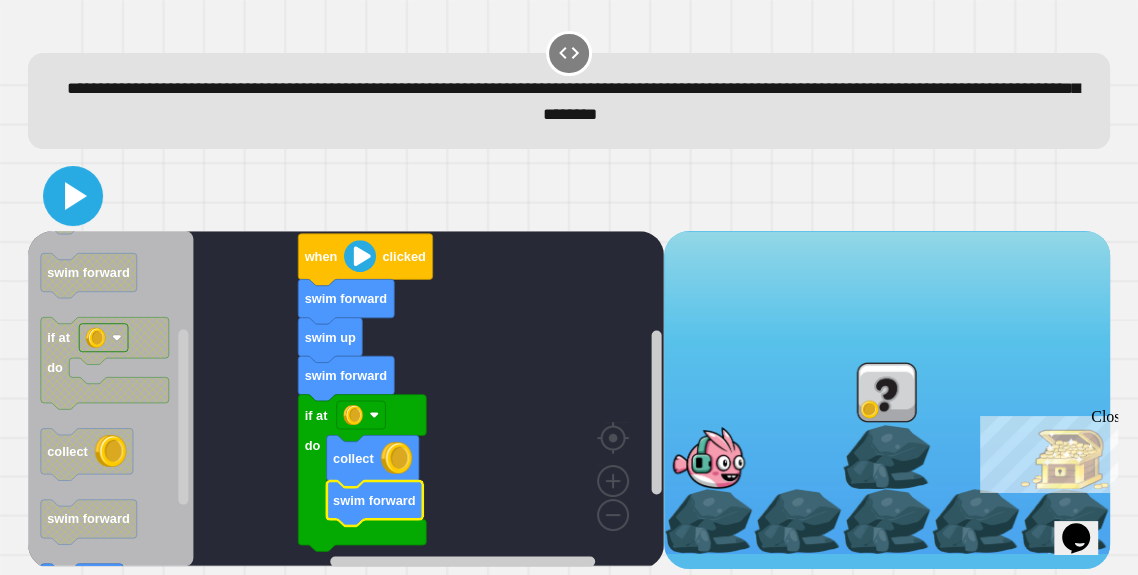 click 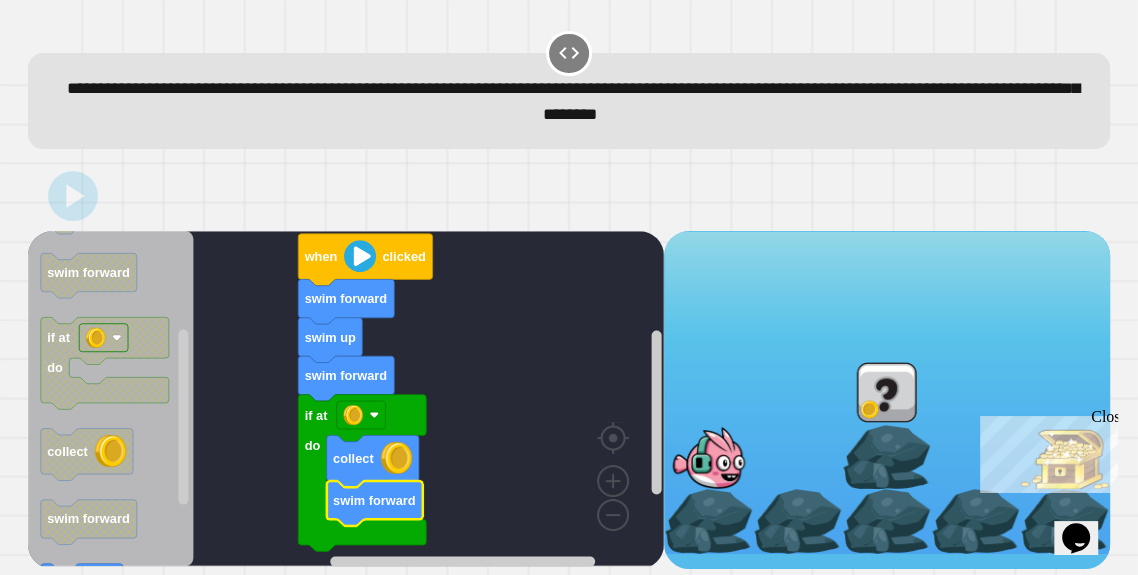 click at bounding box center (2200, 511) 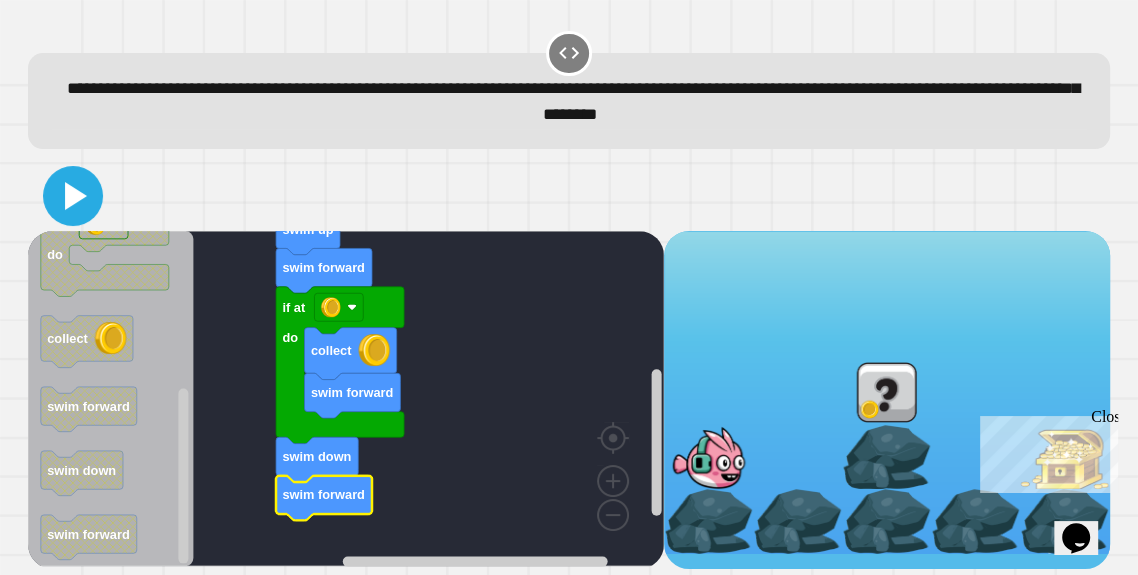 click 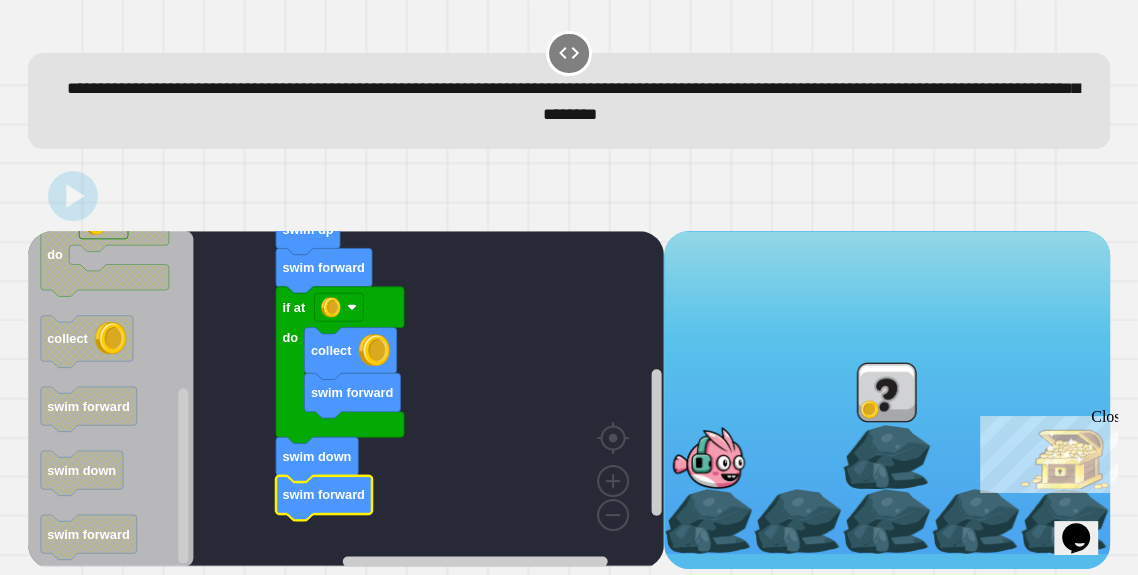 click at bounding box center [2200, 511] 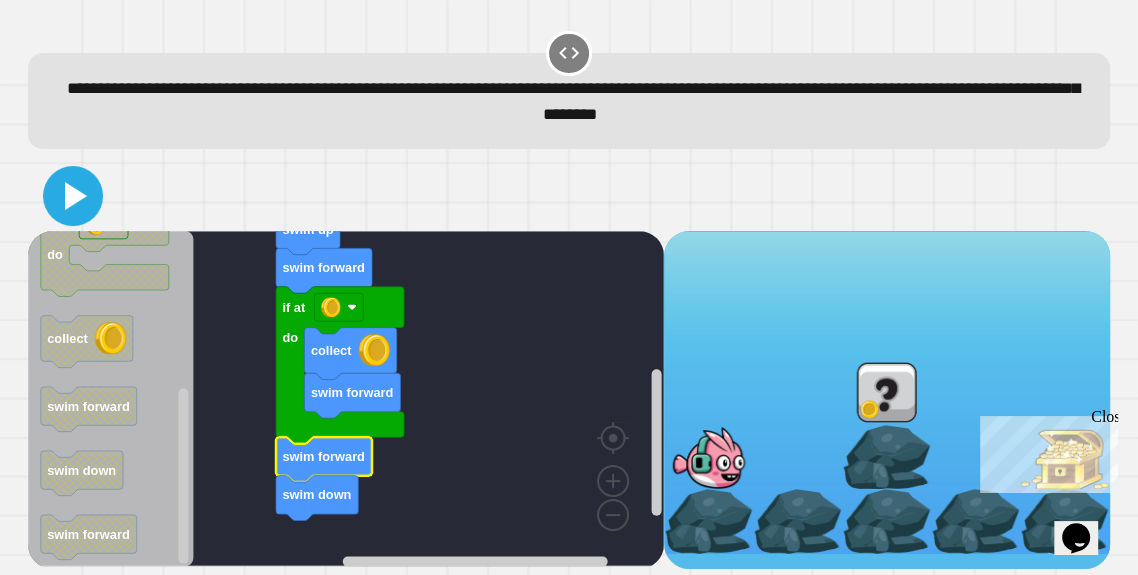 click 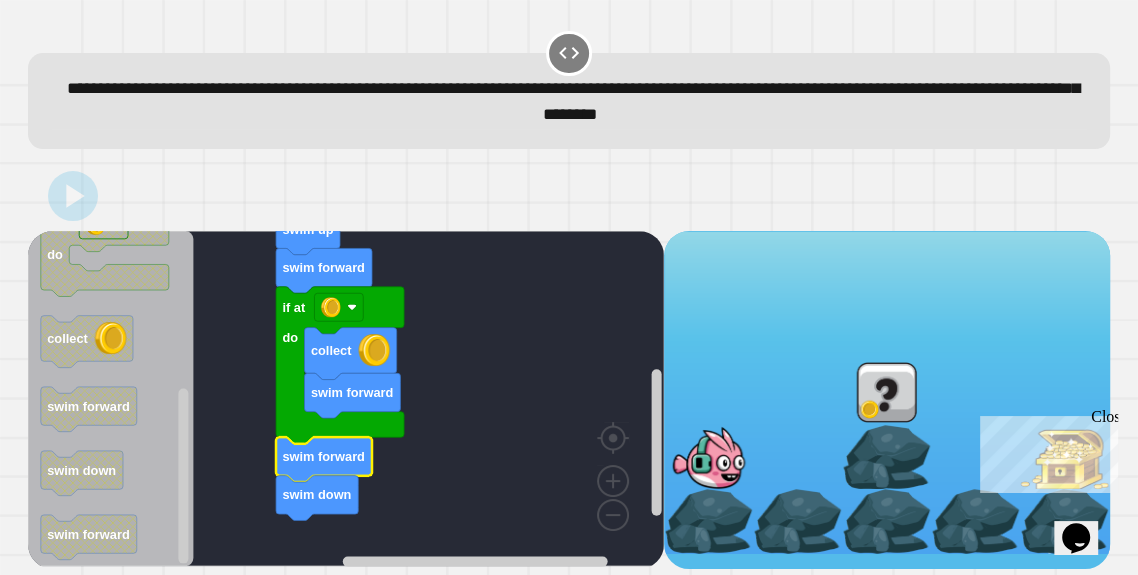 click at bounding box center [2200, 511] 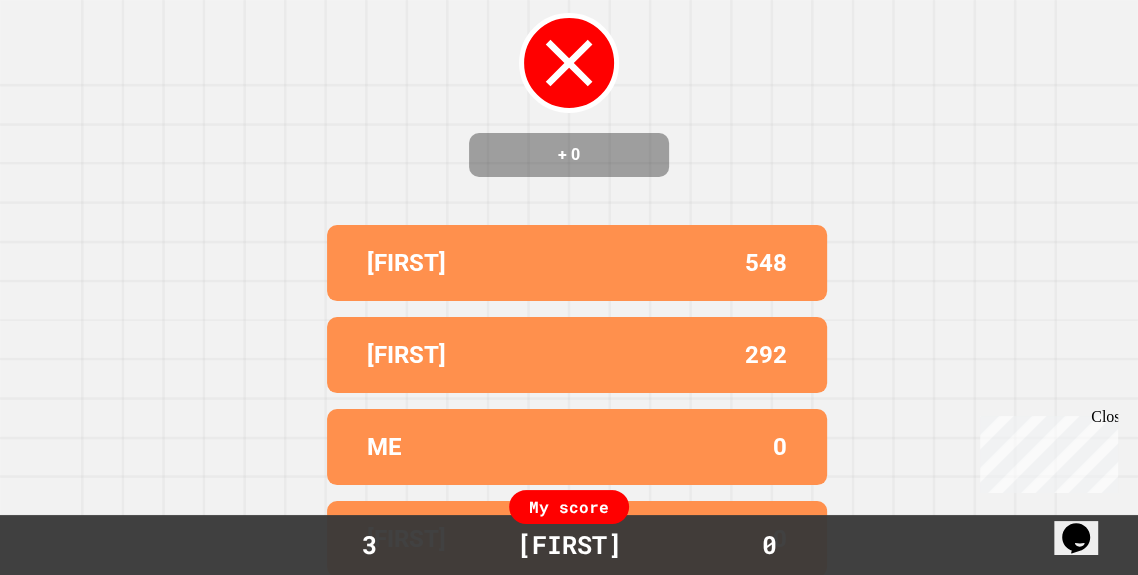scroll, scrollTop: 0, scrollLeft: 0, axis: both 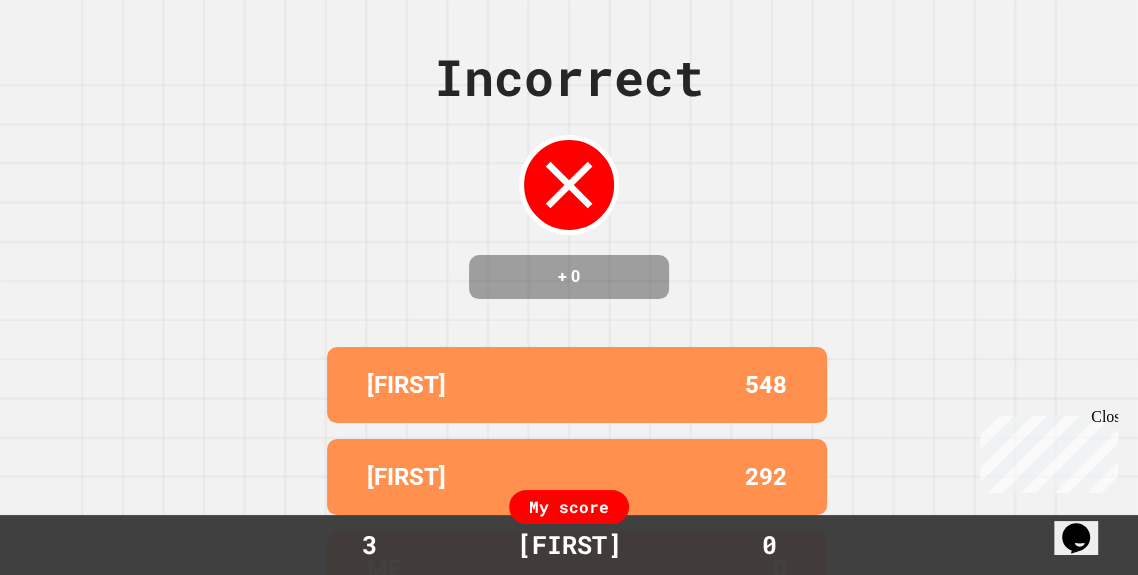 click 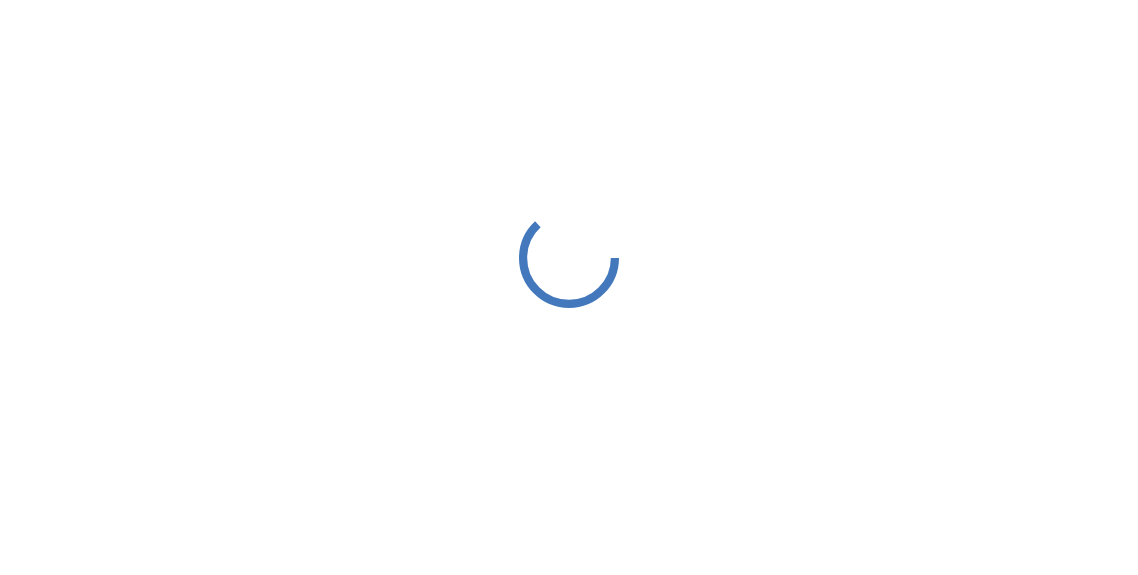 scroll, scrollTop: 0, scrollLeft: 0, axis: both 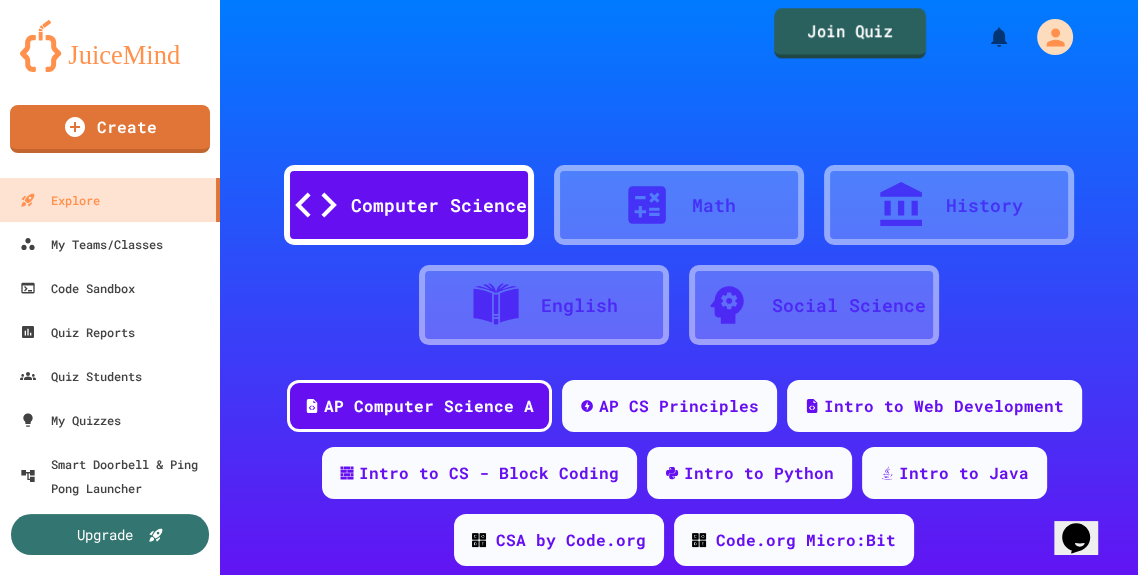 click on "Join Quiz" at bounding box center [850, 33] 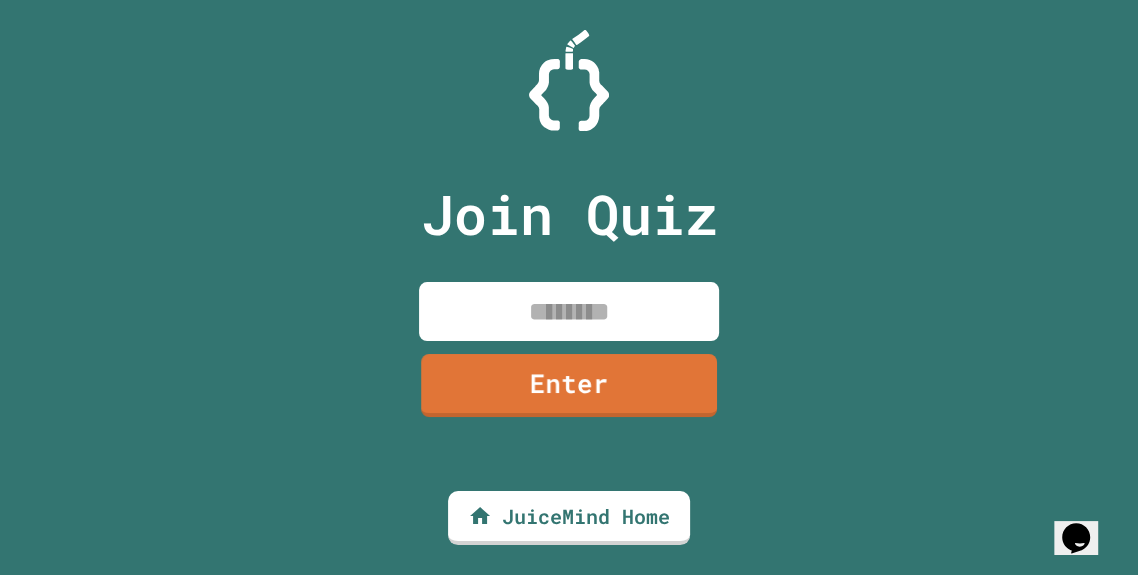 click at bounding box center (569, 311) 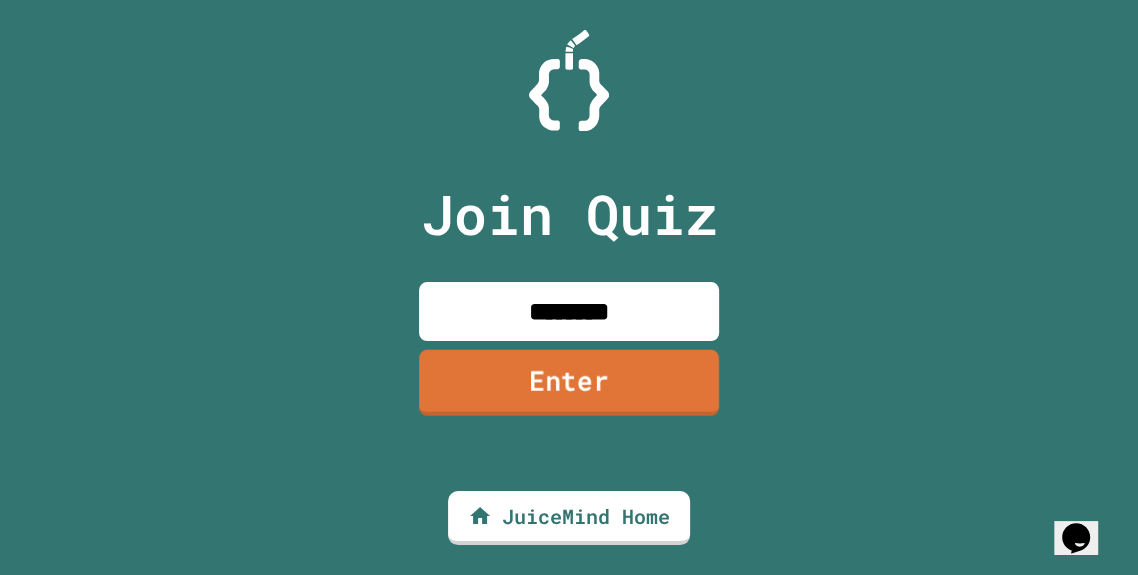 type on "********" 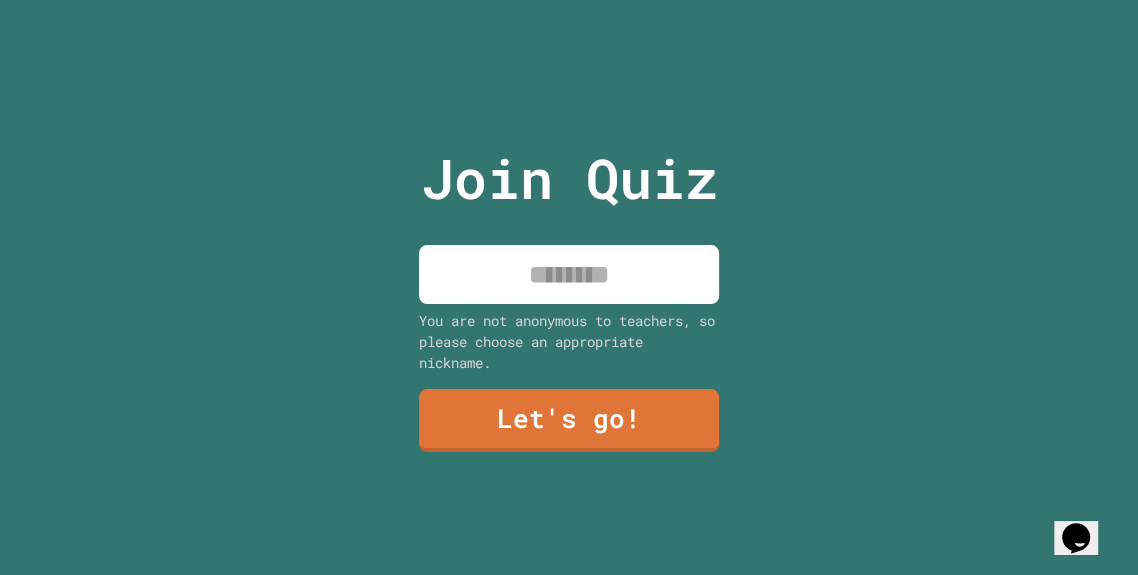 click on "Join Quiz You are not anonymous to teachers, so please choose an appropriate nickname. Let's go!" at bounding box center [569, 287] 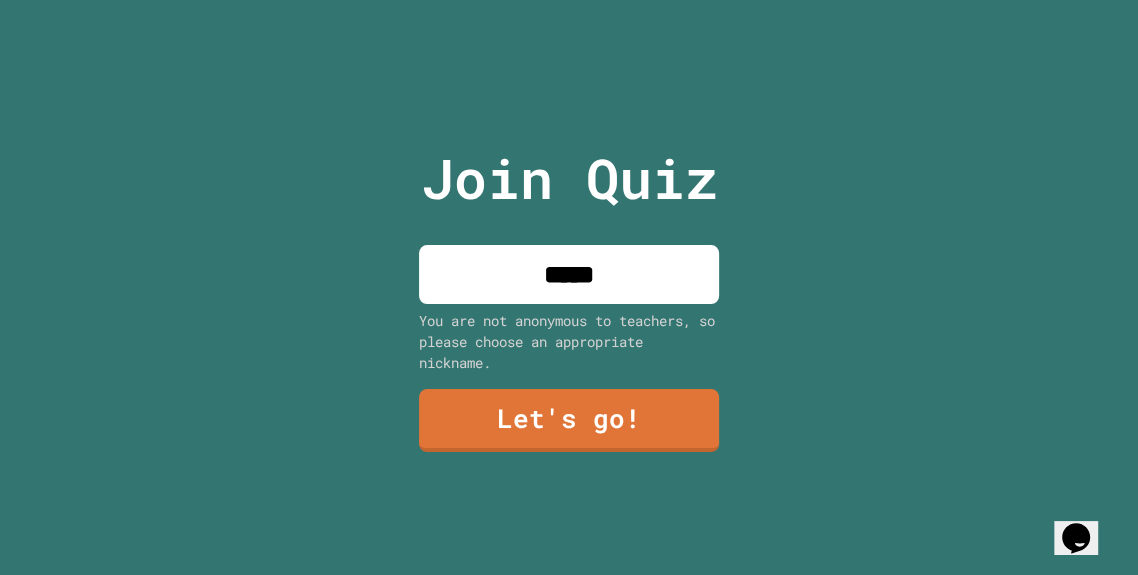 type on "*****" 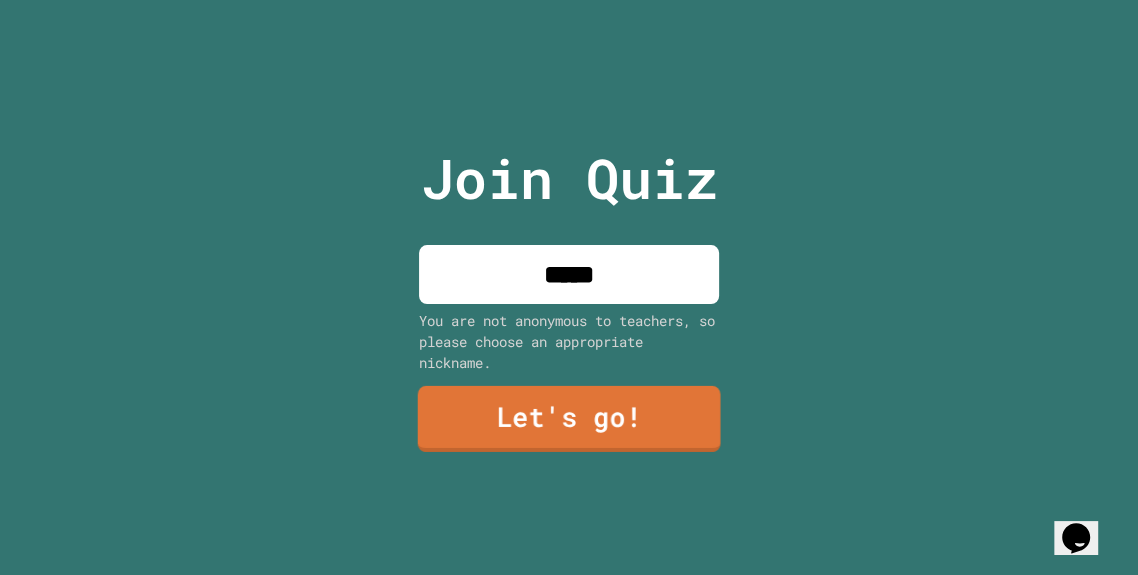 click on "Let's go!" at bounding box center (569, 419) 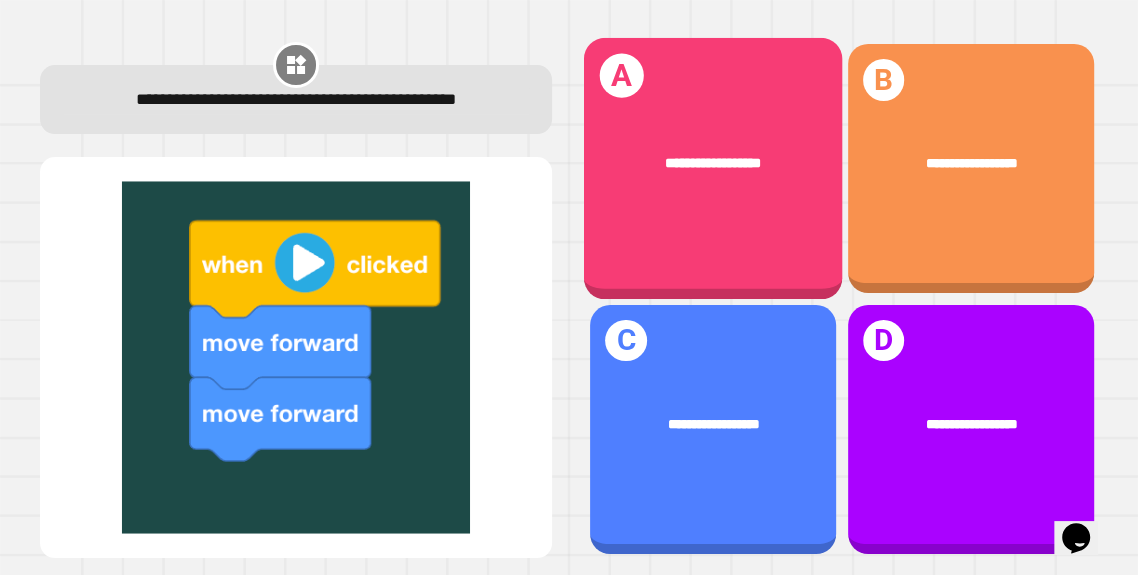 click on "**********" at bounding box center (713, 169) 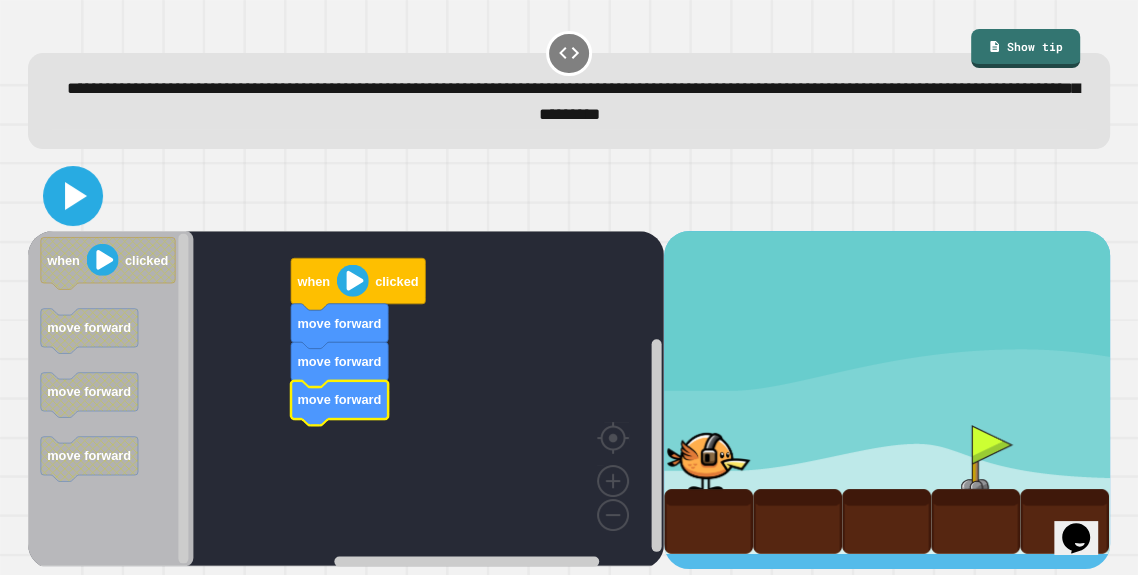 click 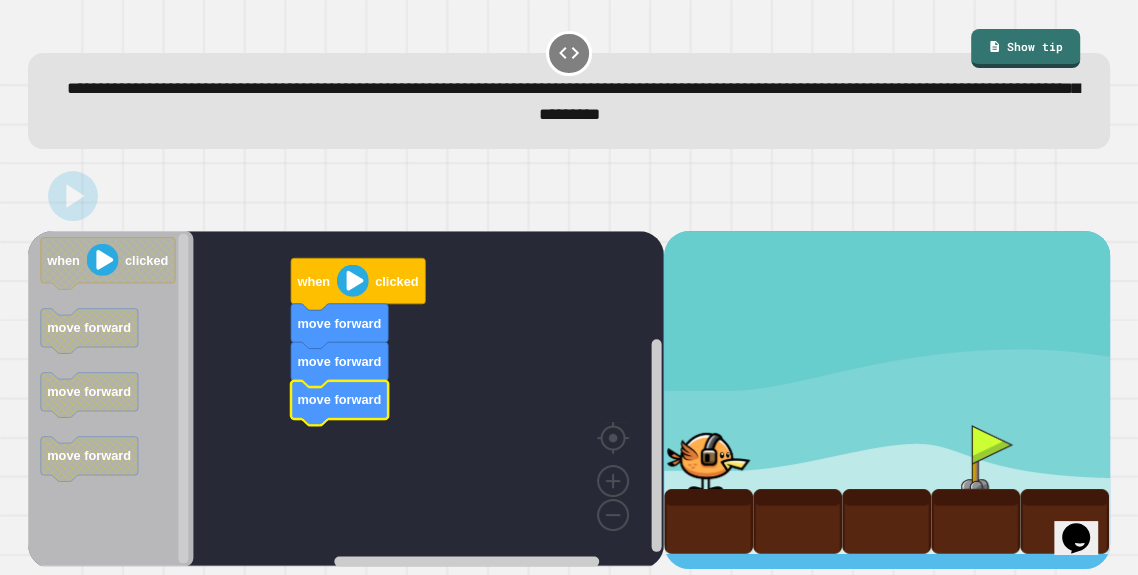 click at bounding box center (2200, 511) 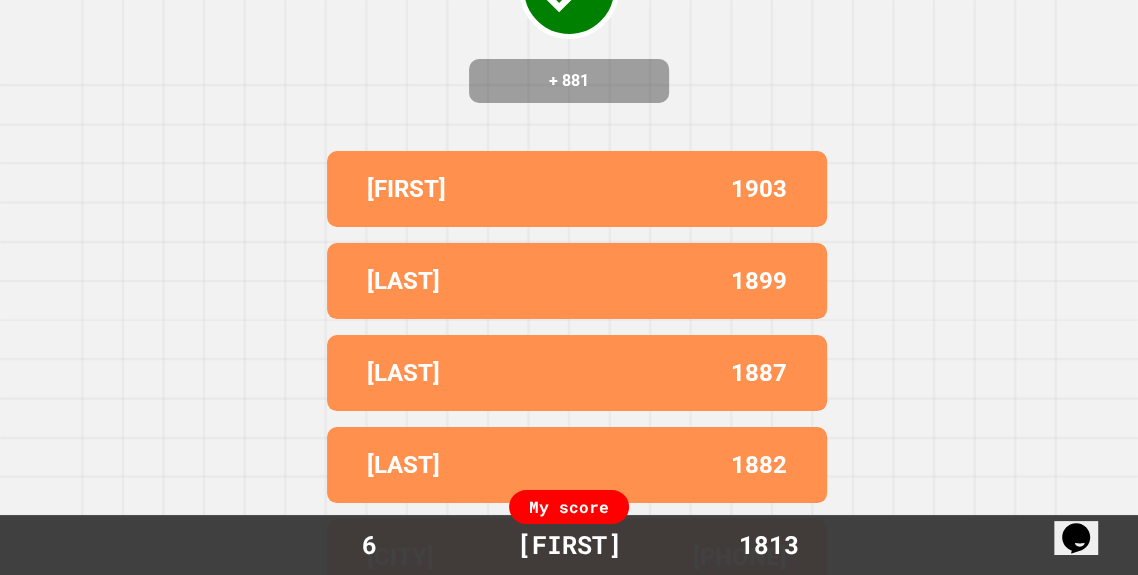 scroll, scrollTop: 241, scrollLeft: 0, axis: vertical 